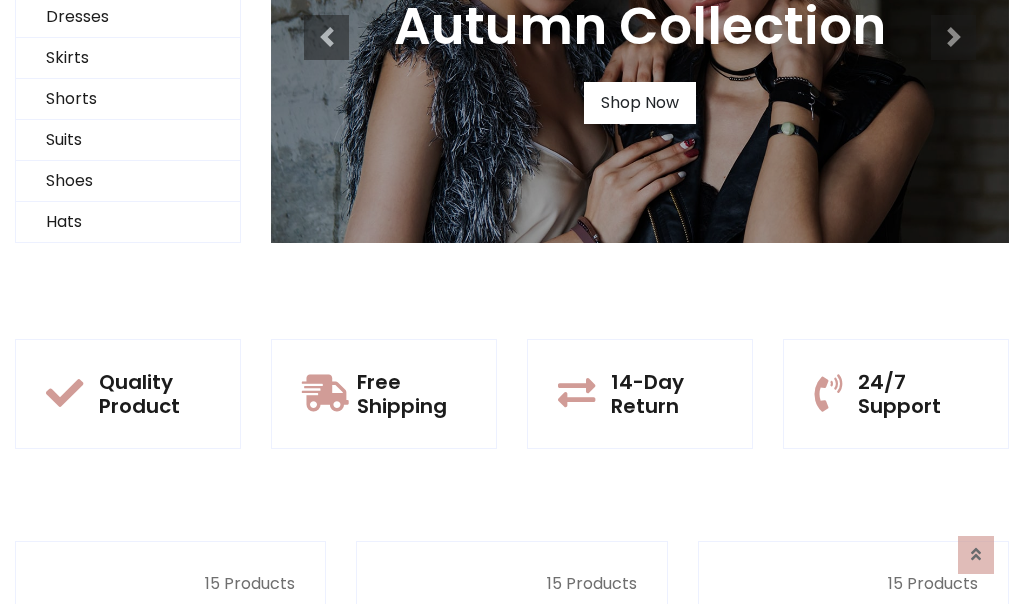 scroll, scrollTop: 0, scrollLeft: 0, axis: both 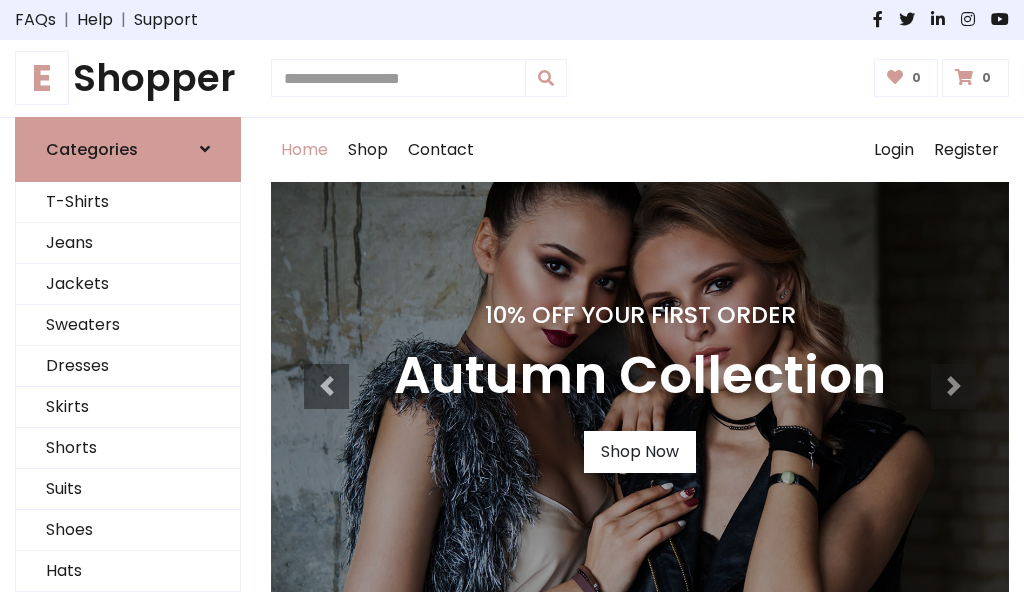 click on "10% Off Your First Order" at bounding box center [640, 315] 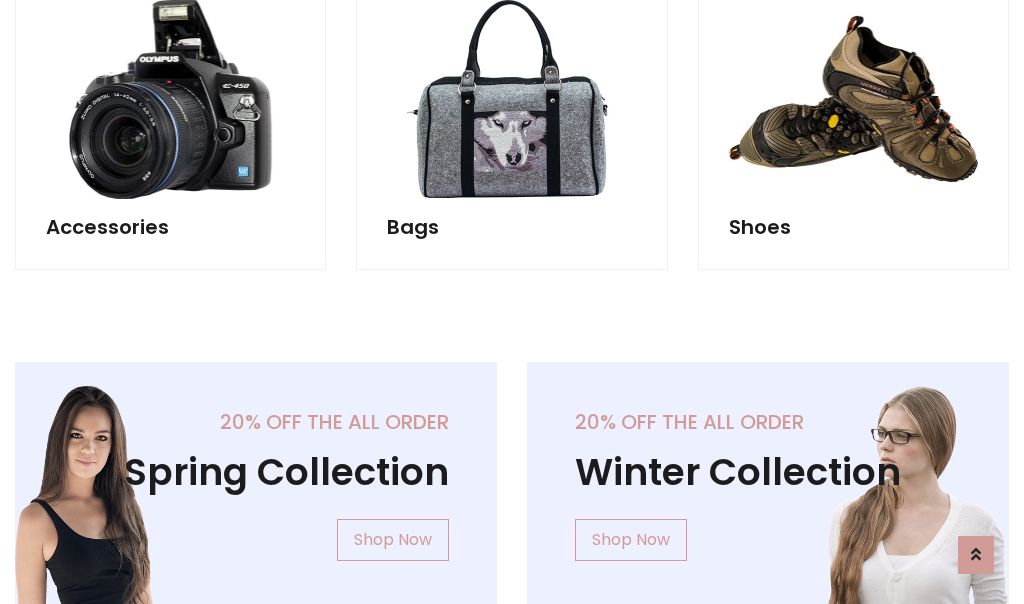 scroll, scrollTop: 4023, scrollLeft: 0, axis: vertical 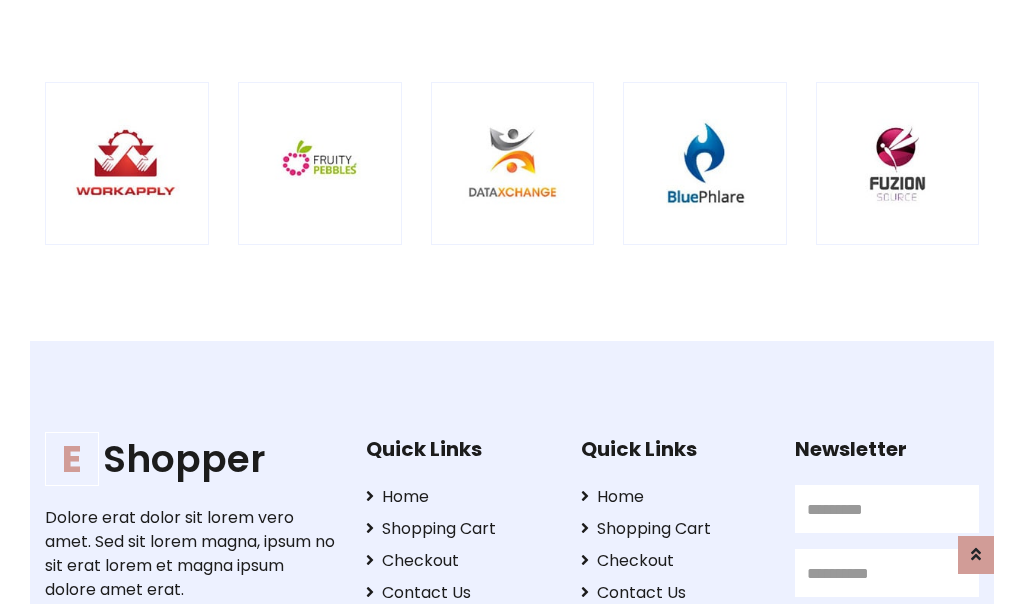 click at bounding box center (128, -1835) 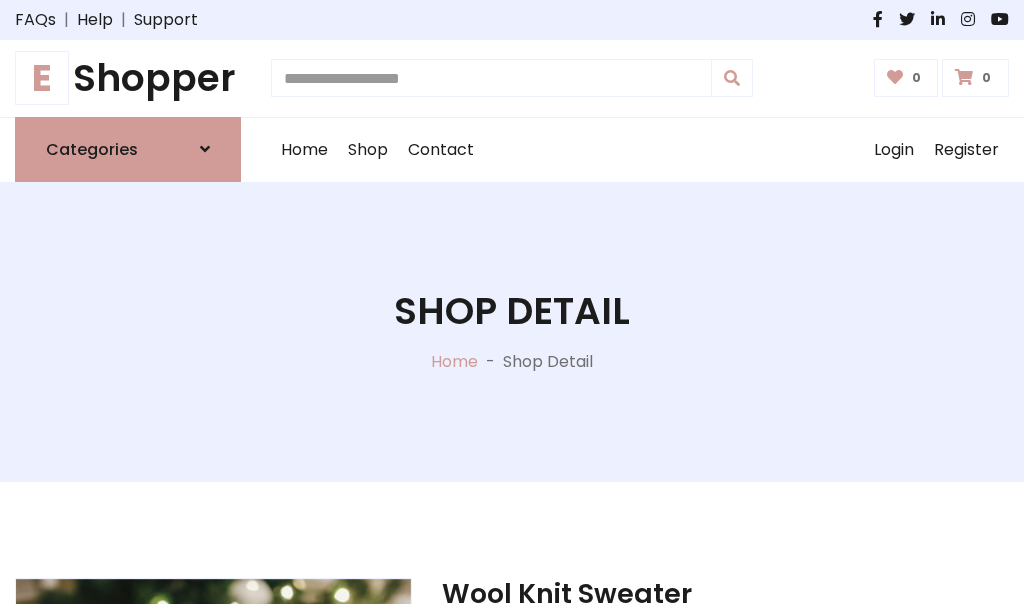 scroll, scrollTop: 0, scrollLeft: 0, axis: both 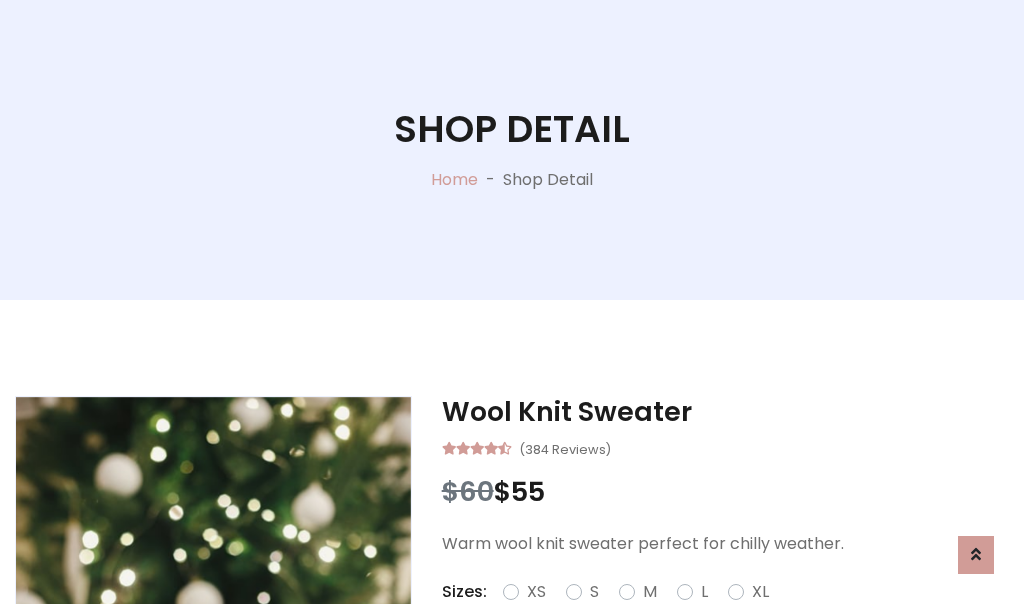 click on "M" at bounding box center (650, 592) 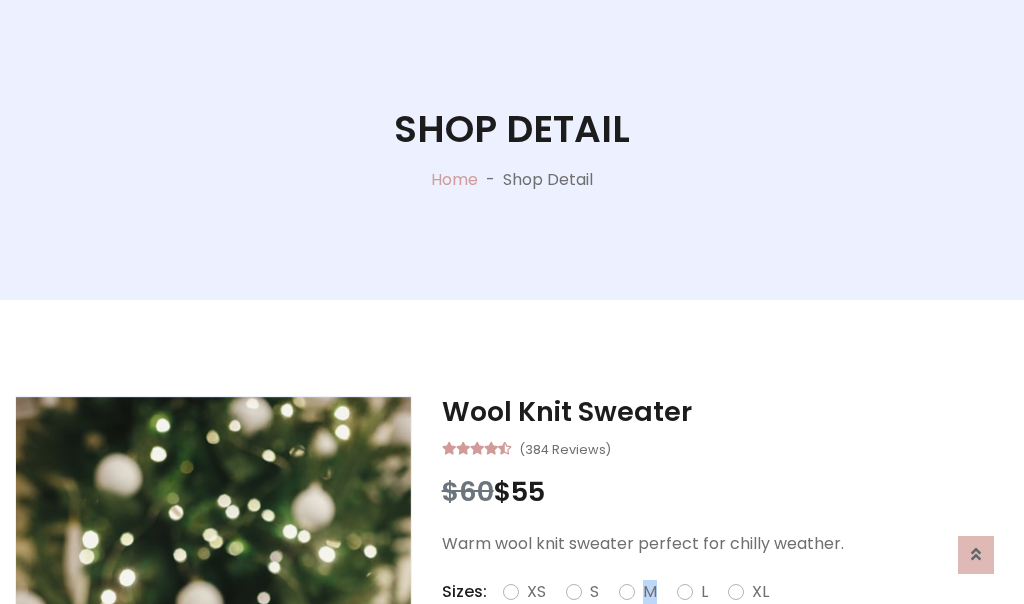 scroll, scrollTop: 4, scrollLeft: 0, axis: vertical 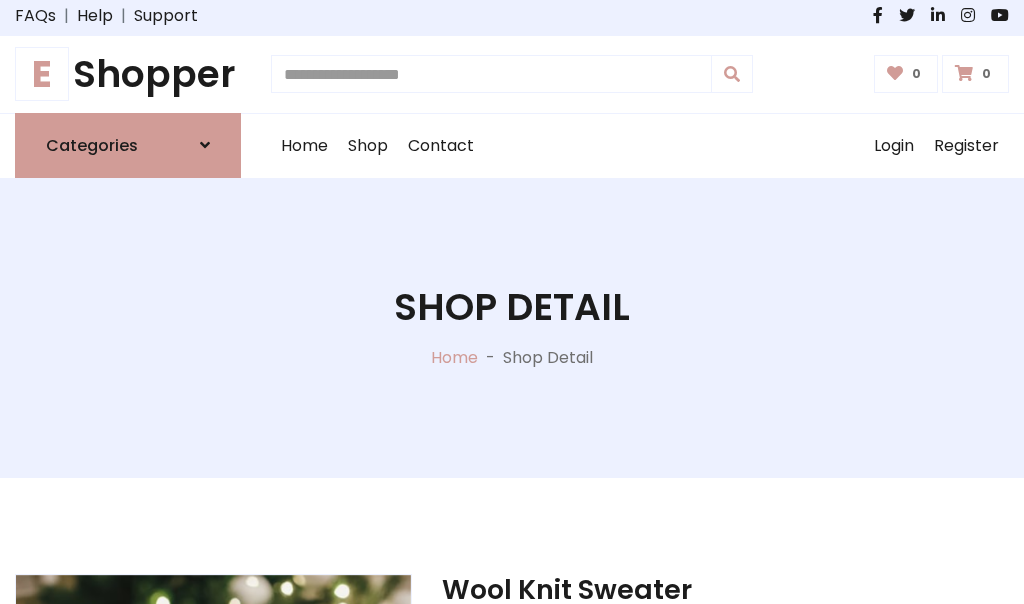 click on "Shop Detail" at bounding box center (512, 307) 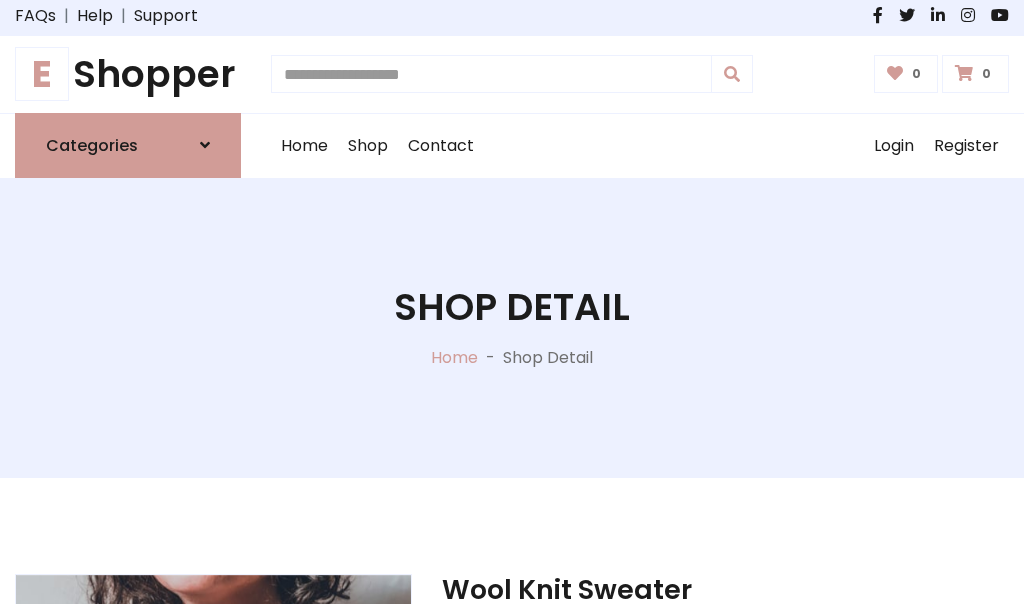 click on "Shop Detail" at bounding box center (512, 307) 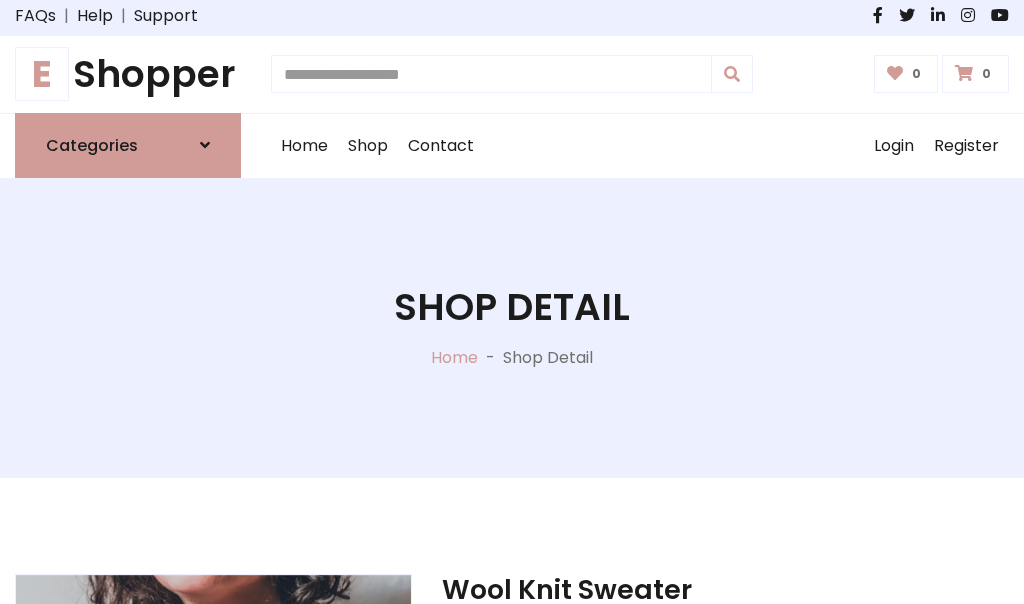 click on "Shop Detail" at bounding box center [512, 307] 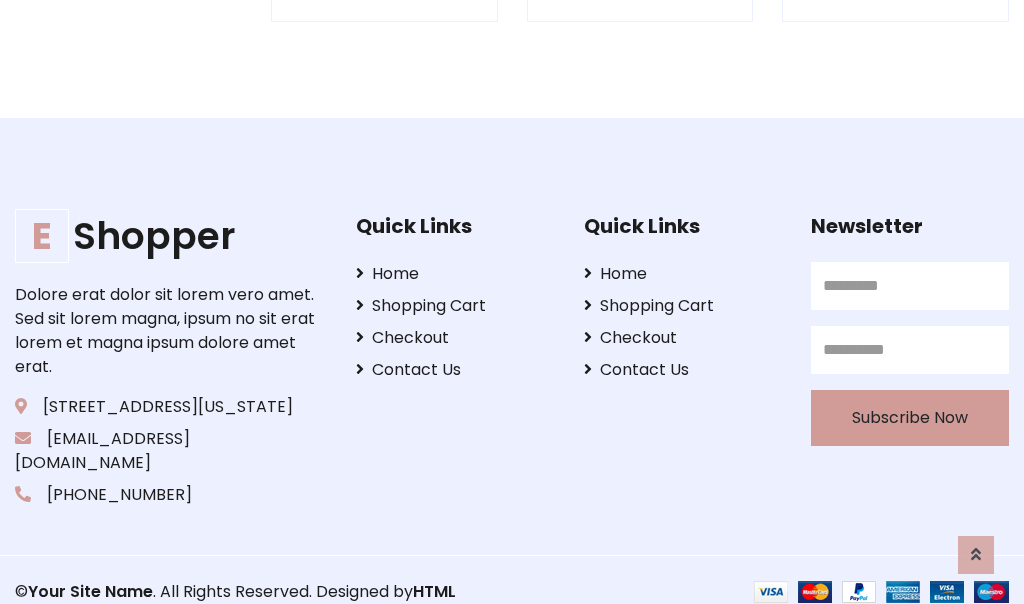 scroll, scrollTop: 0, scrollLeft: 0, axis: both 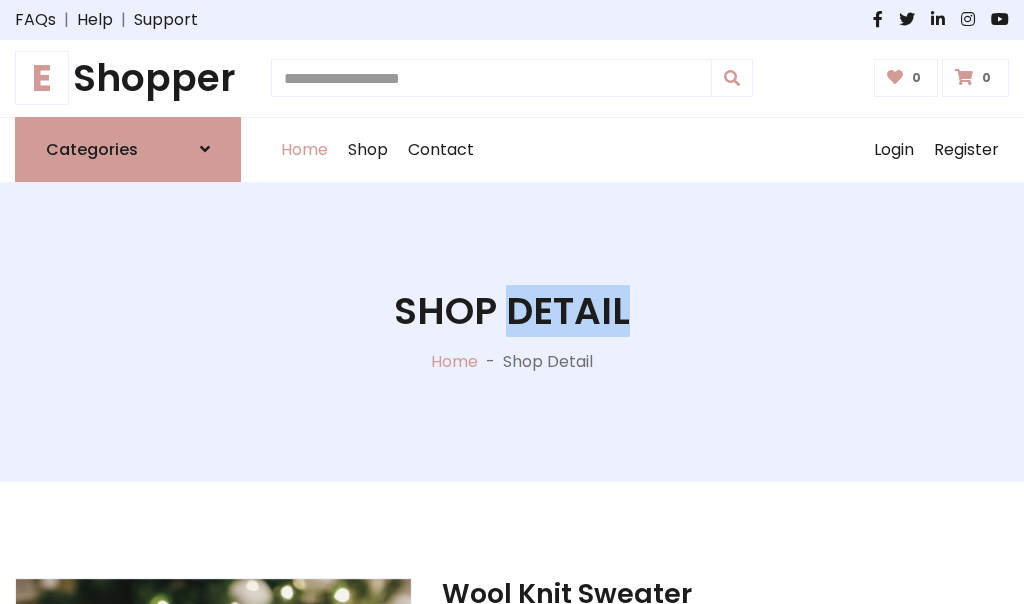 click on "Home" at bounding box center (304, 150) 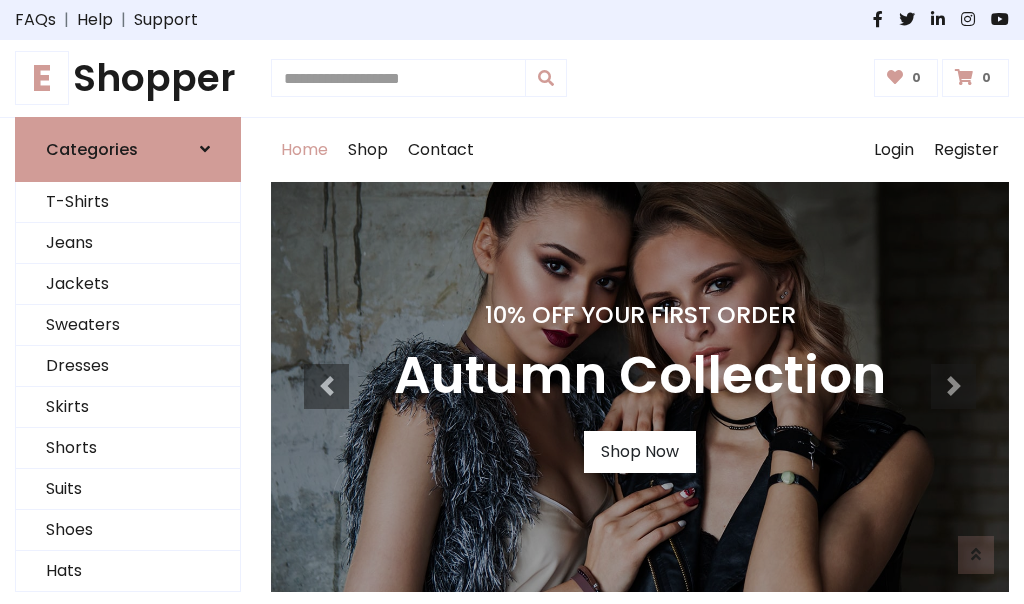 scroll, scrollTop: 1633, scrollLeft: 0, axis: vertical 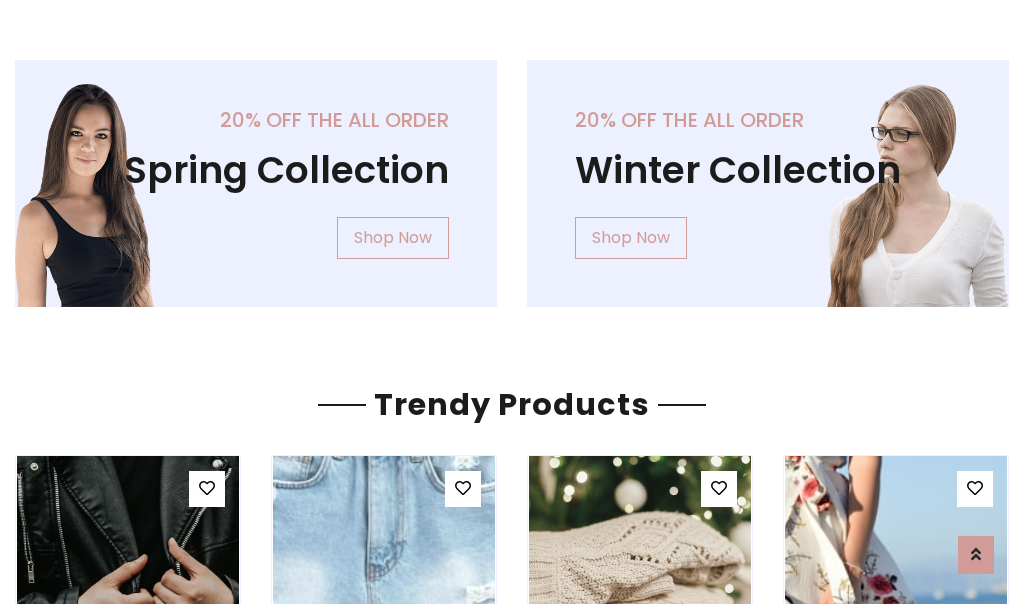 click on "Your Site Name" at bounding box center (120, 3204) 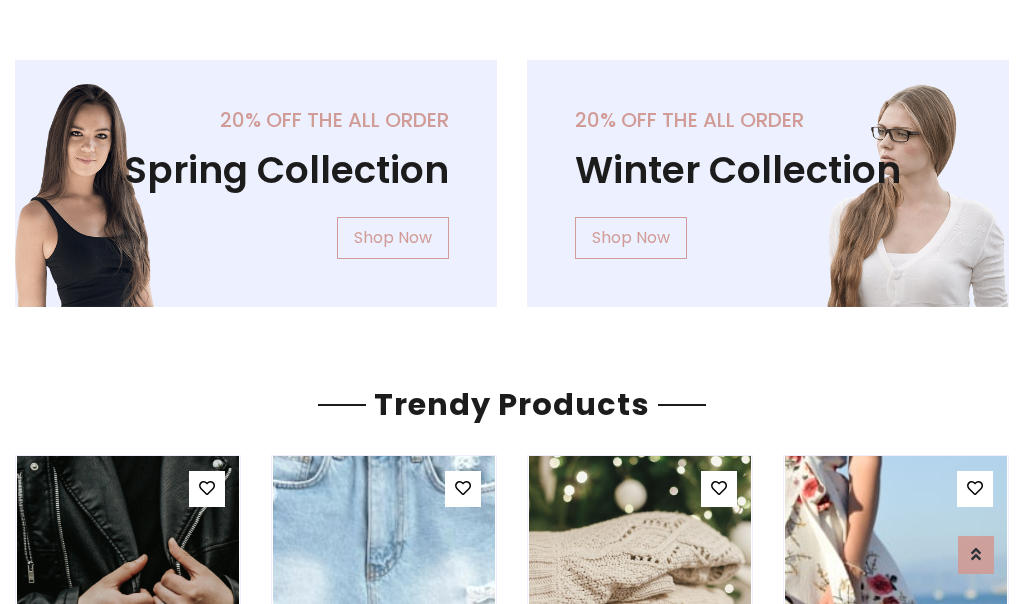 scroll, scrollTop: 0, scrollLeft: 0, axis: both 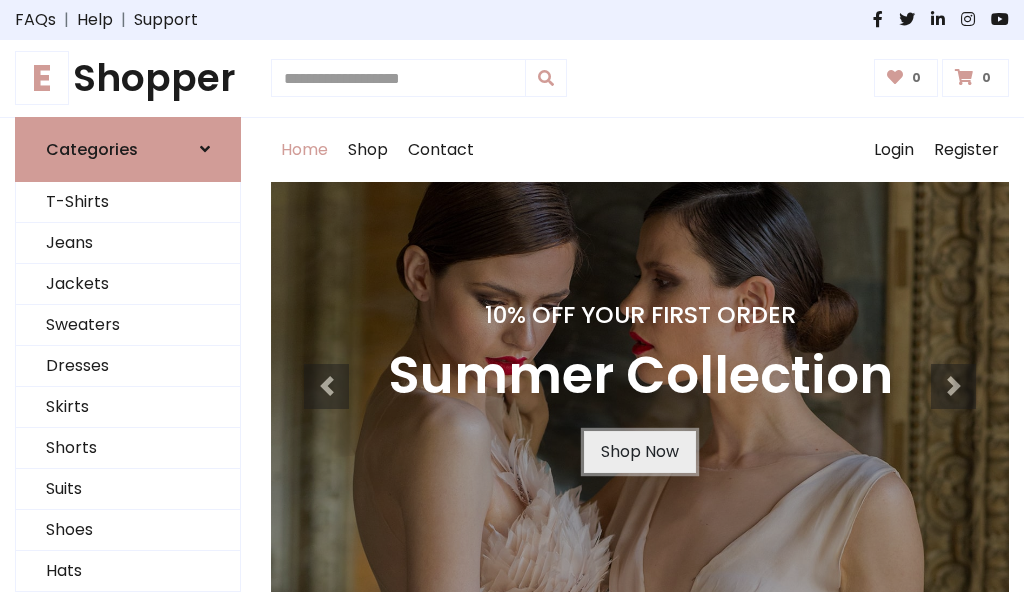 click on "Shop Now" at bounding box center (640, 452) 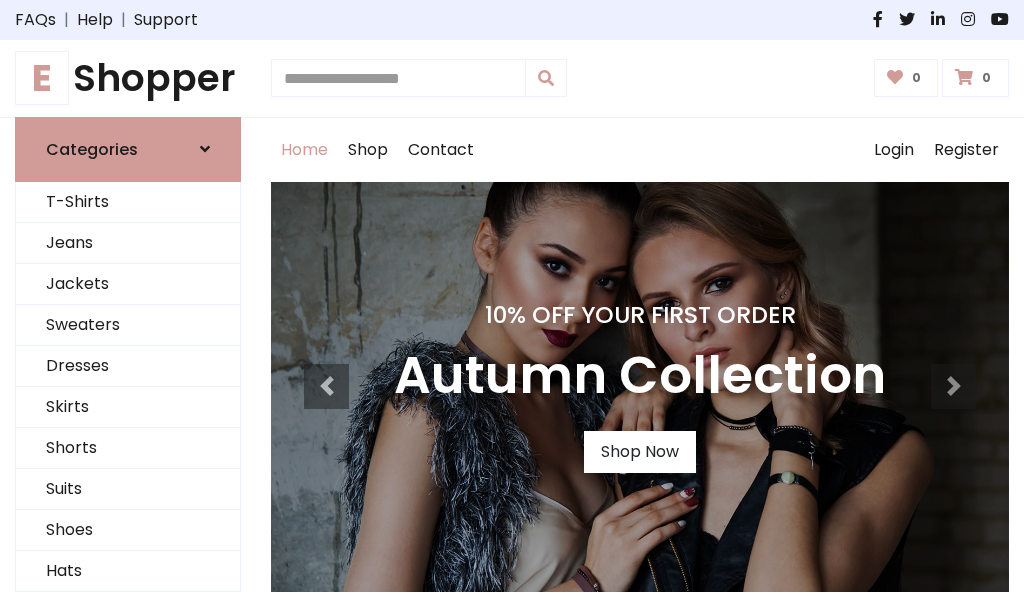 scroll, scrollTop: 0, scrollLeft: 0, axis: both 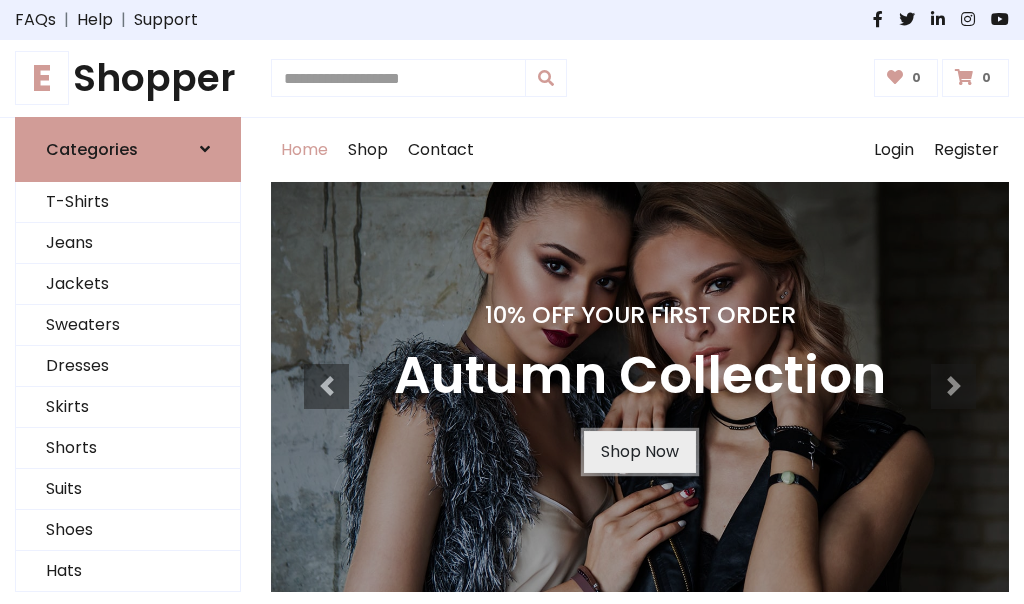 click on "Shop Now" at bounding box center [640, 452] 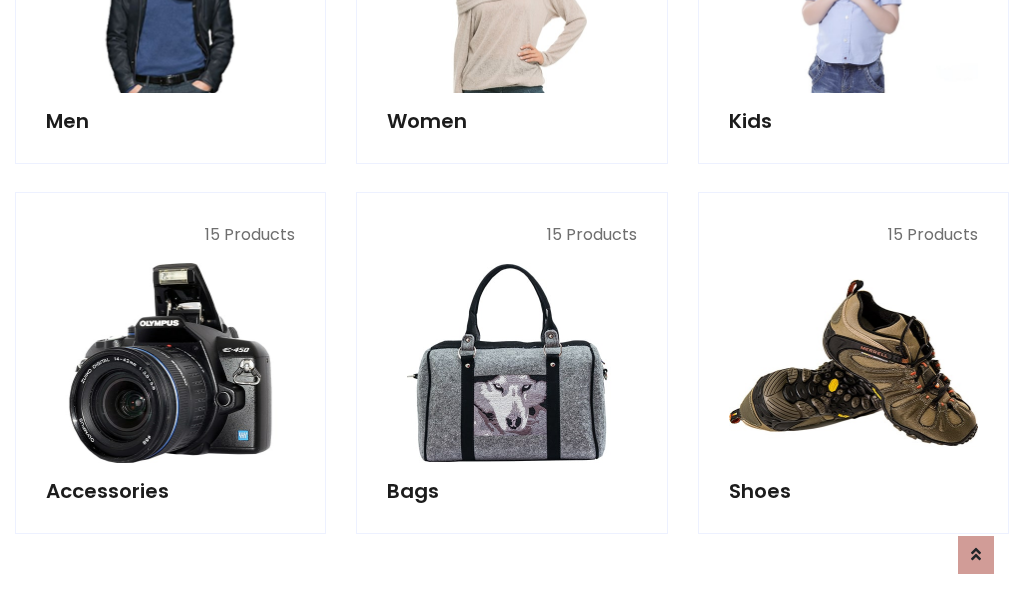 scroll, scrollTop: 1994, scrollLeft: 0, axis: vertical 